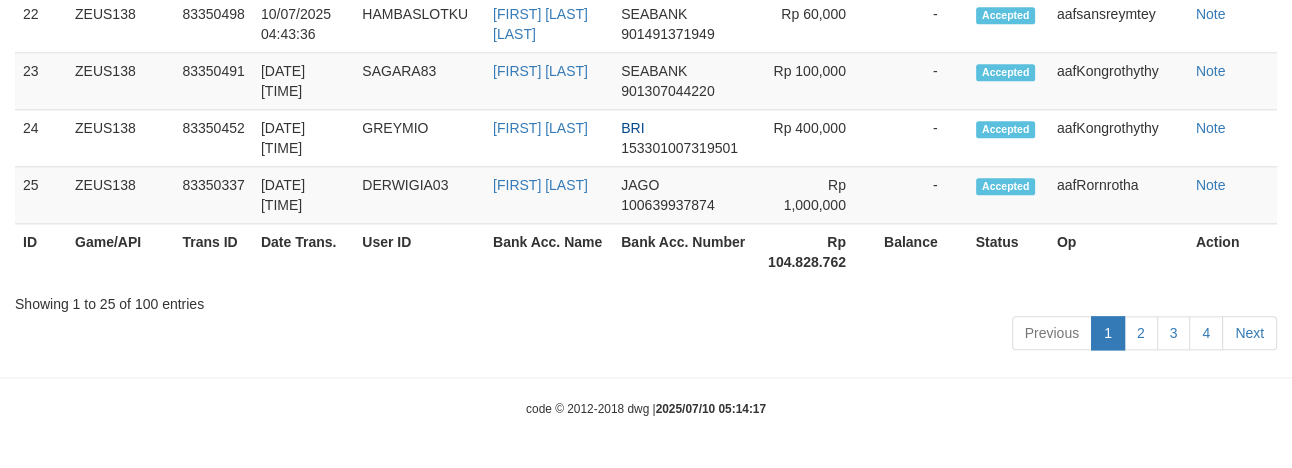 scroll, scrollTop: 2383, scrollLeft: 0, axis: vertical 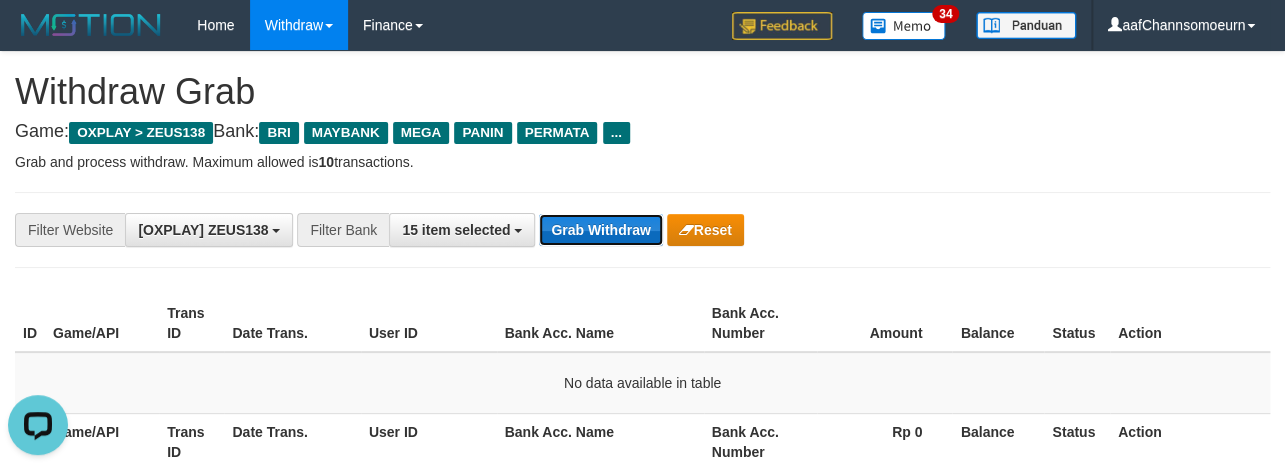 click on "Grab Withdraw" at bounding box center [600, 230] 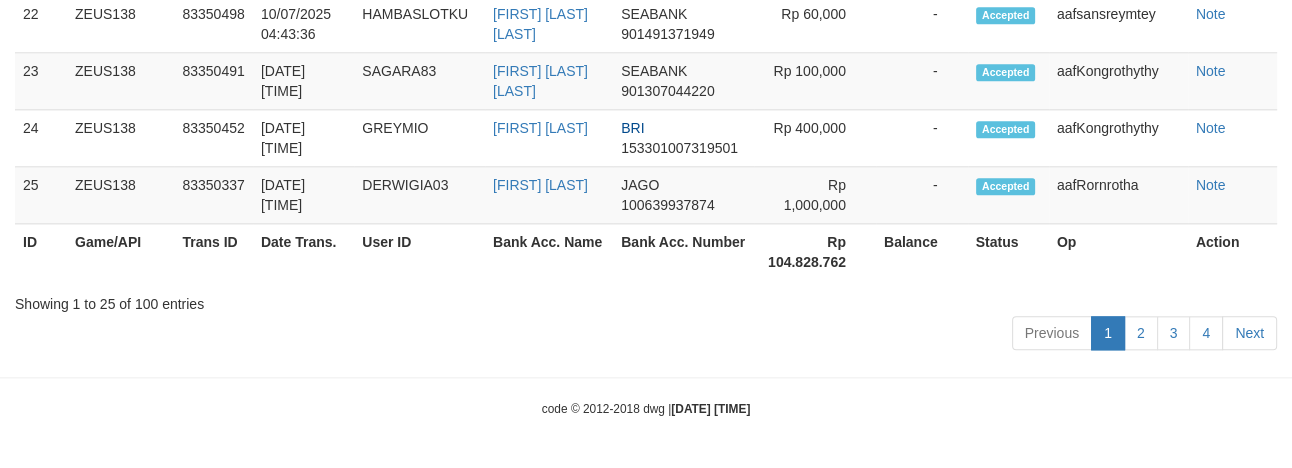 scroll, scrollTop: 2383, scrollLeft: 0, axis: vertical 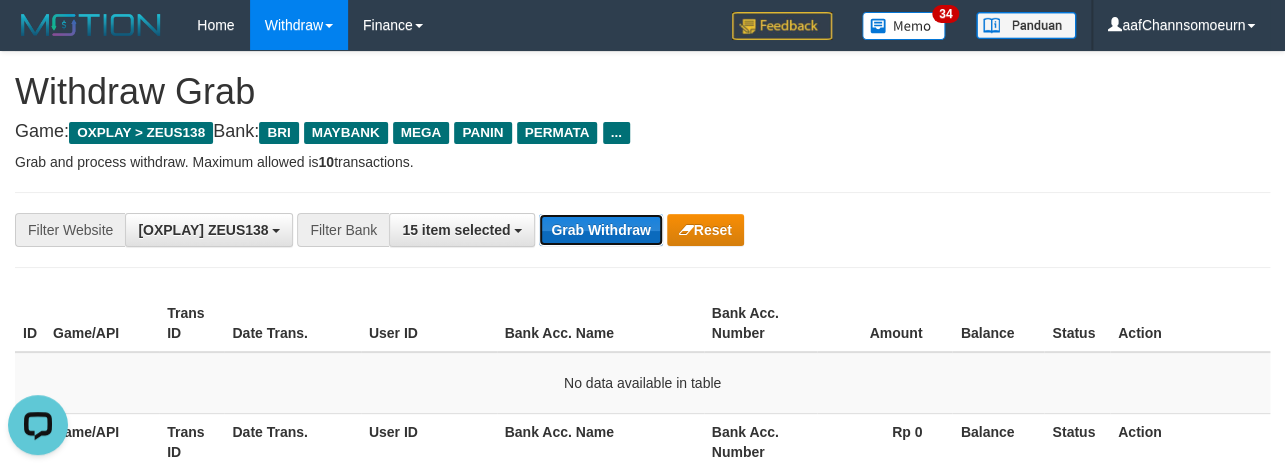 click on "Grab Withdraw" at bounding box center [600, 230] 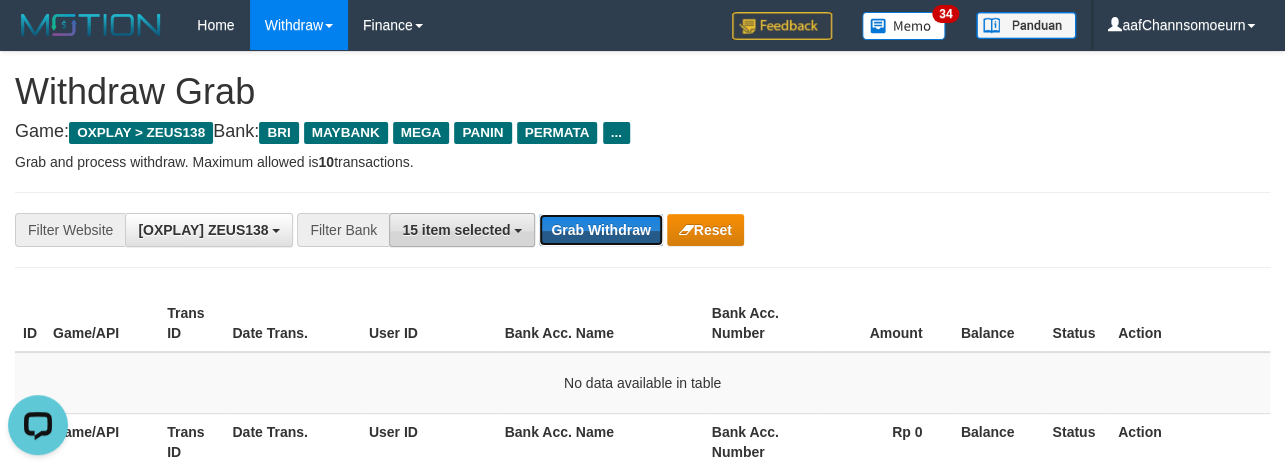 drag, startPoint x: 561, startPoint y: 234, endPoint x: 488, endPoint y: 224, distance: 73.68175 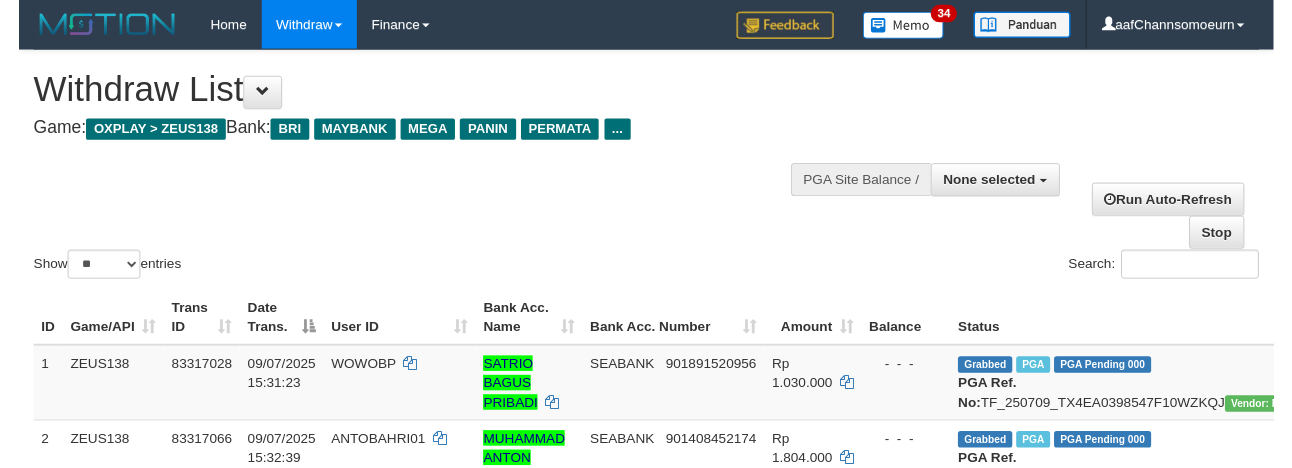 scroll, scrollTop: 2412, scrollLeft: 0, axis: vertical 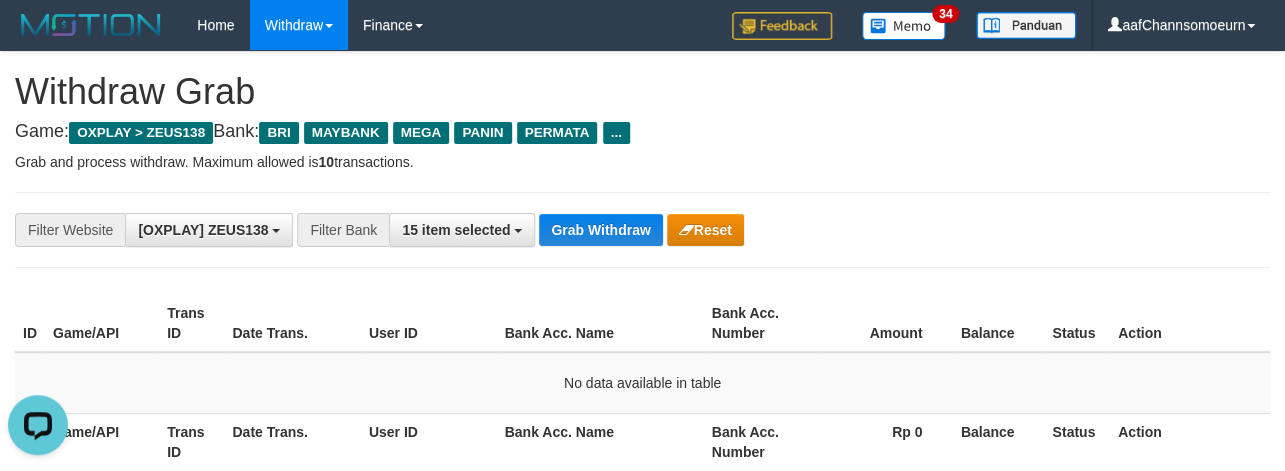 click on "**********" at bounding box center [535, 230] 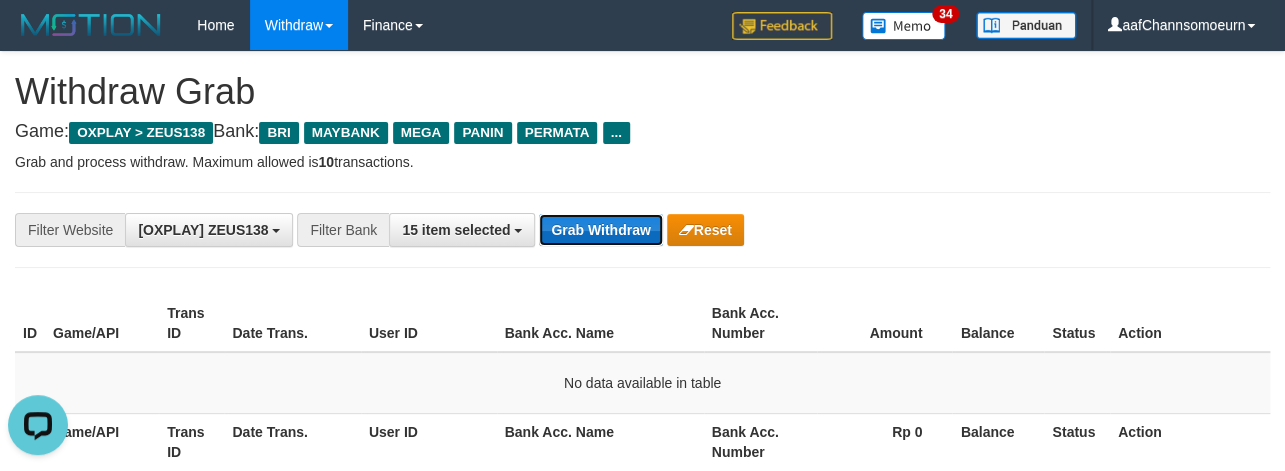 click on "Grab Withdraw" at bounding box center (600, 230) 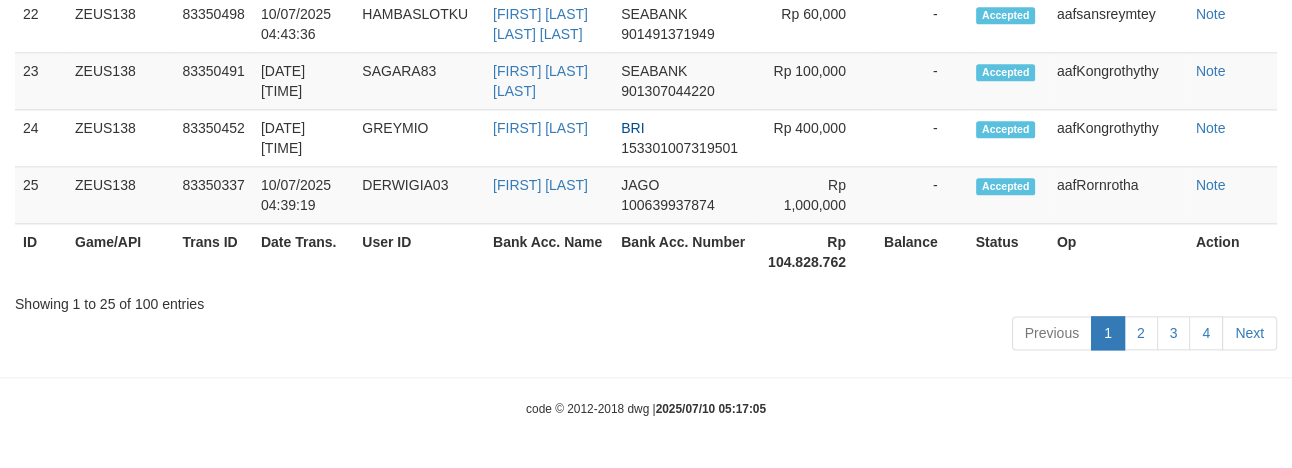 click on "Showing 1 to 25 of 100 entries" at bounding box center [646, 300] 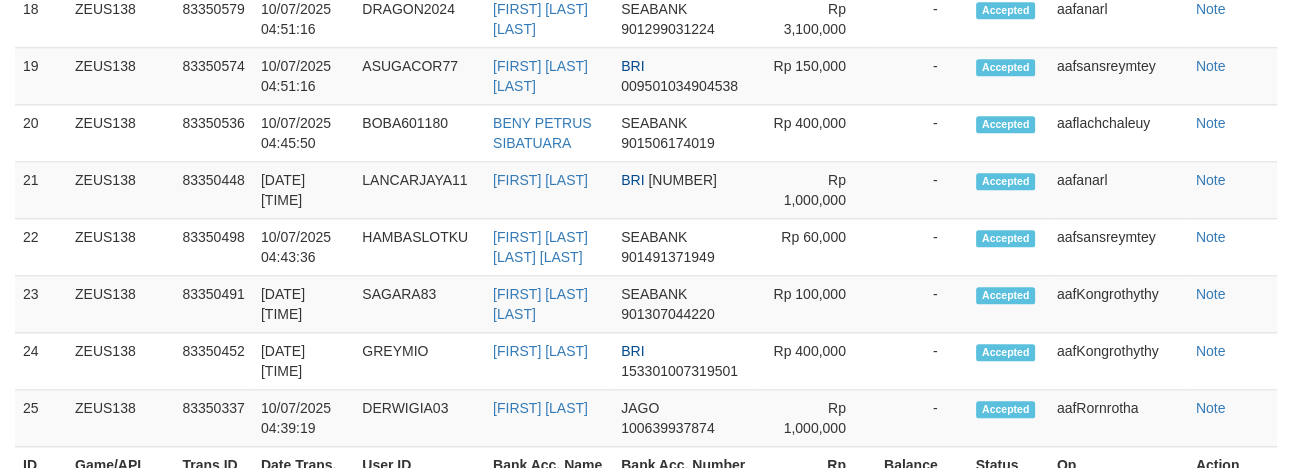 scroll, scrollTop: 1781, scrollLeft: 0, axis: vertical 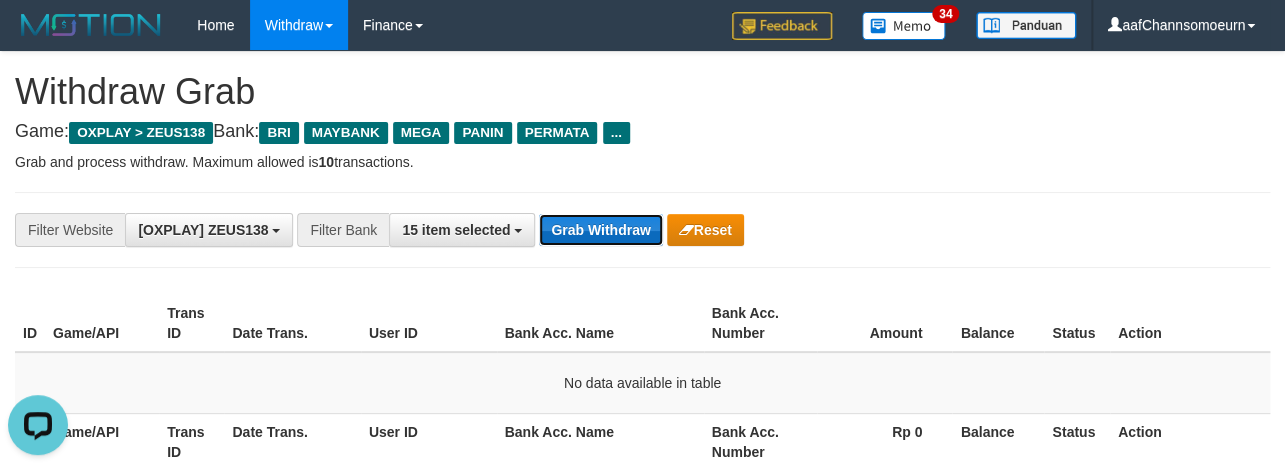 click on "Grab Withdraw" at bounding box center (600, 230) 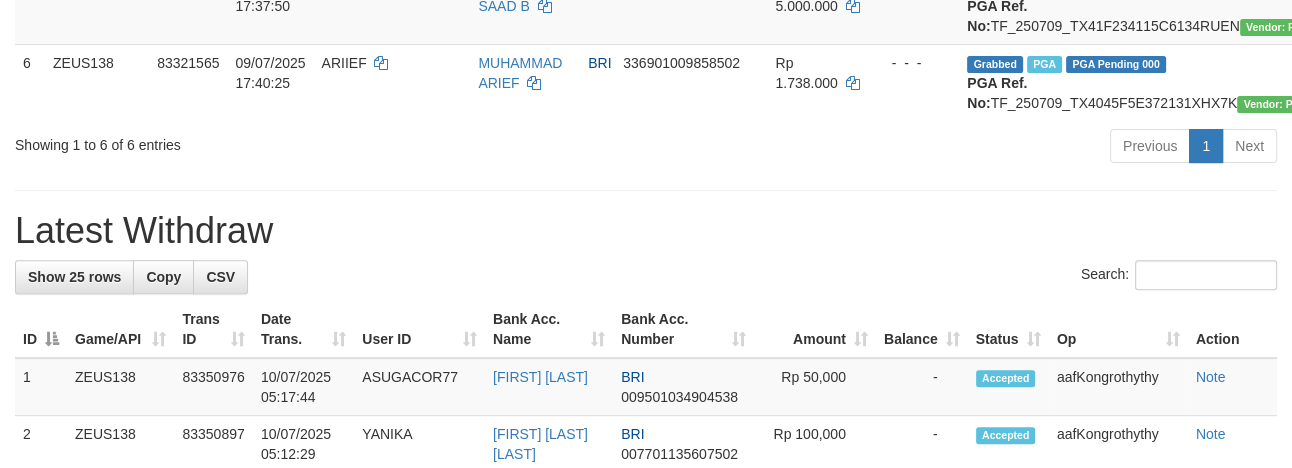 scroll, scrollTop: 641, scrollLeft: 0, axis: vertical 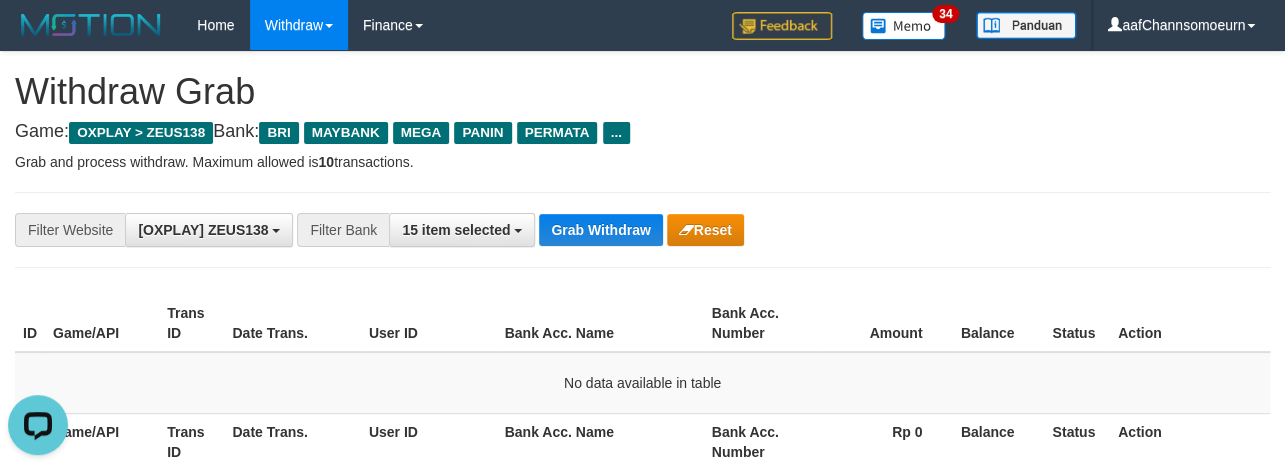 click on "**********" at bounding box center [642, 230] 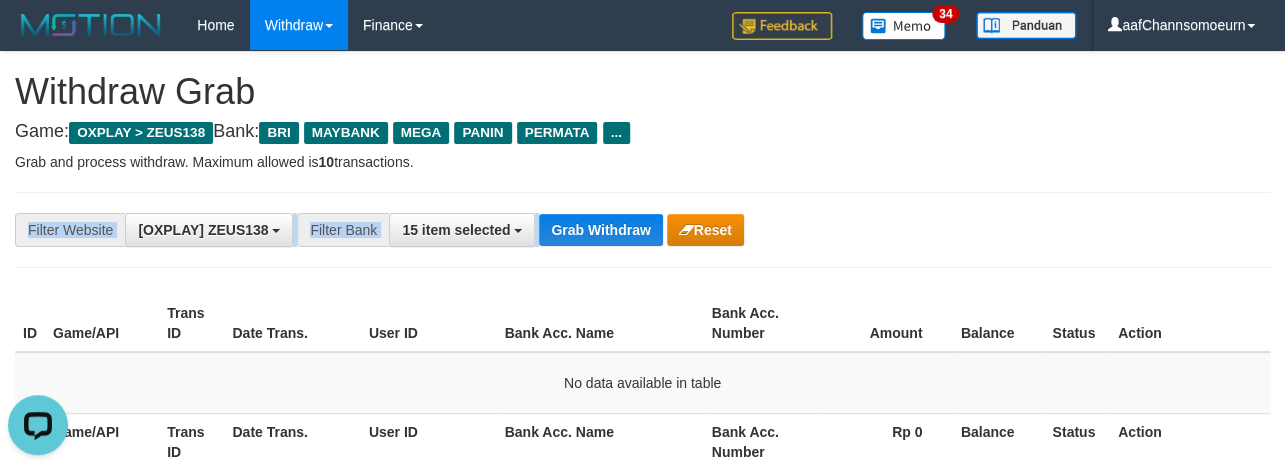 click on "**********" at bounding box center [642, 230] 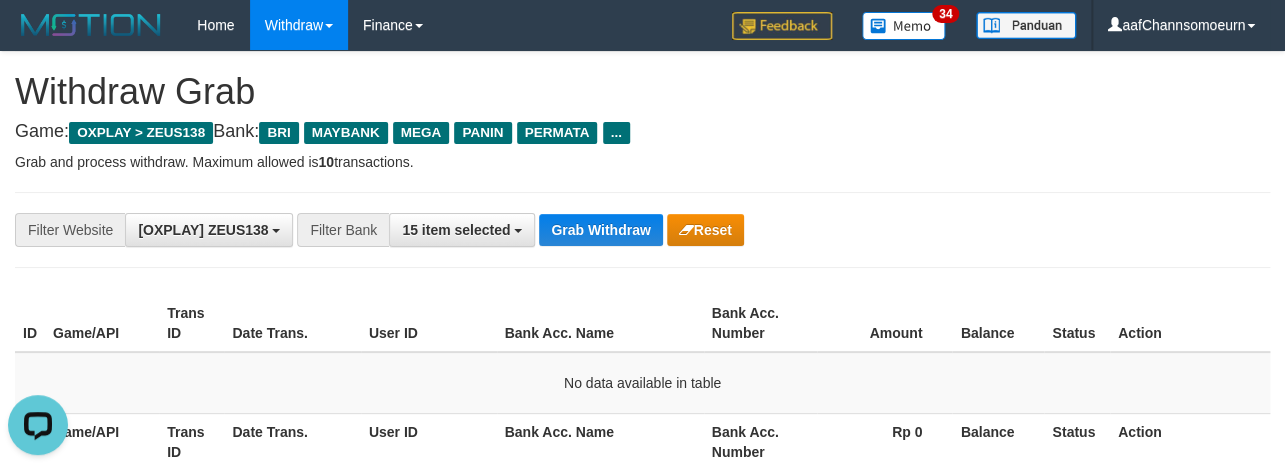 click on "**********" at bounding box center (642, 230) 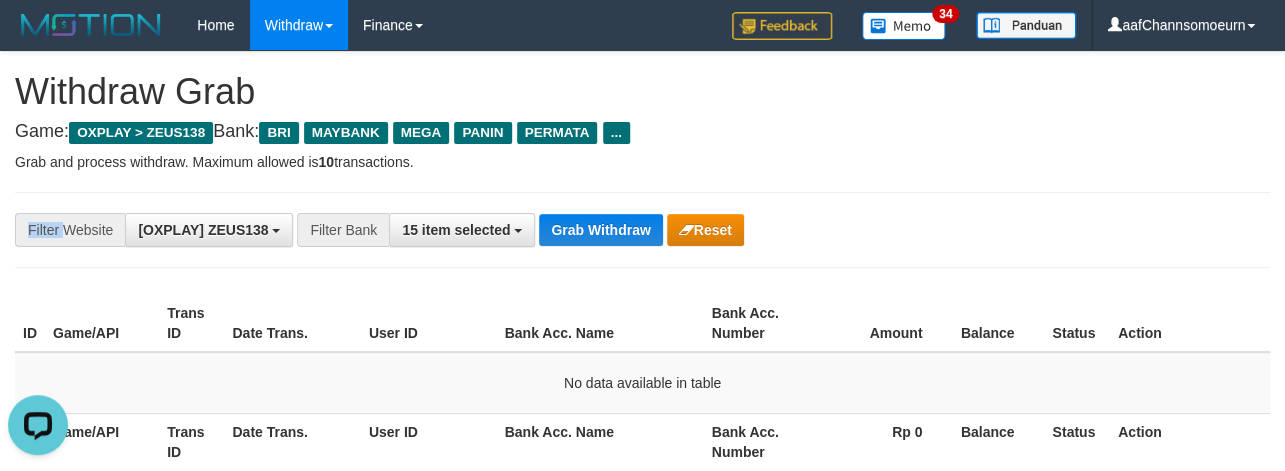 click on "**********" at bounding box center [642, 230] 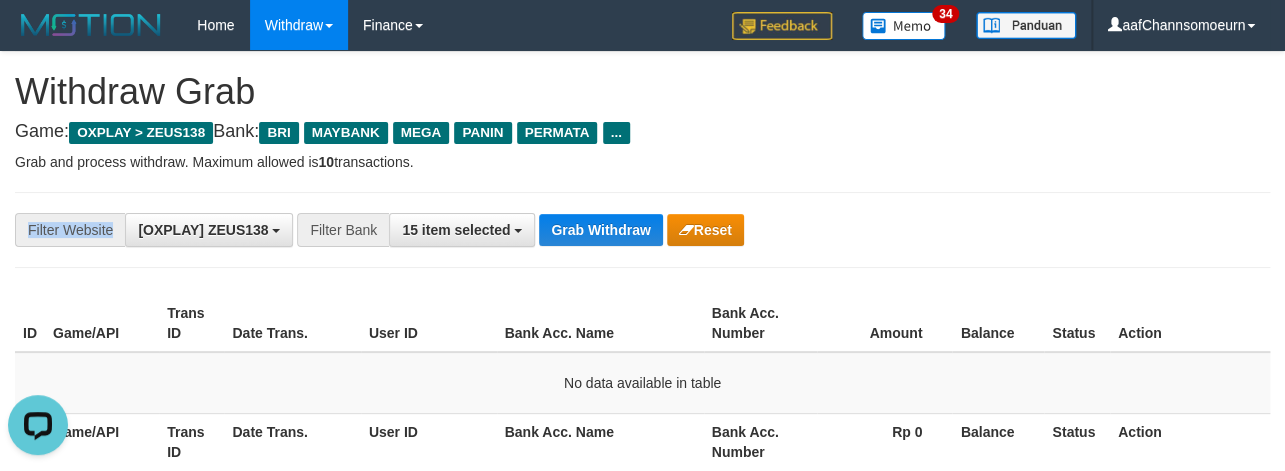 click on "**********" at bounding box center [642, 230] 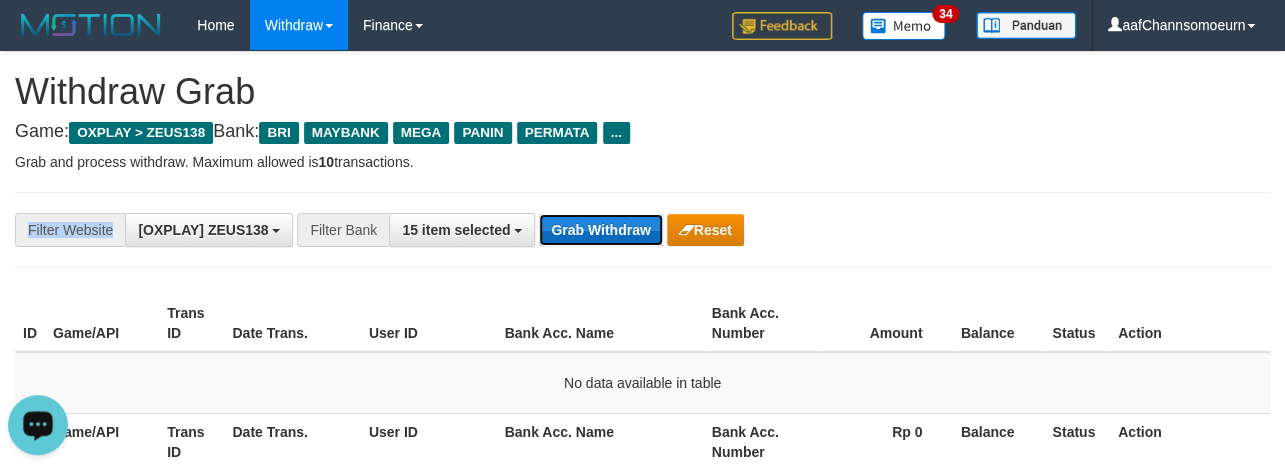 click on "Grab Withdraw" at bounding box center (600, 230) 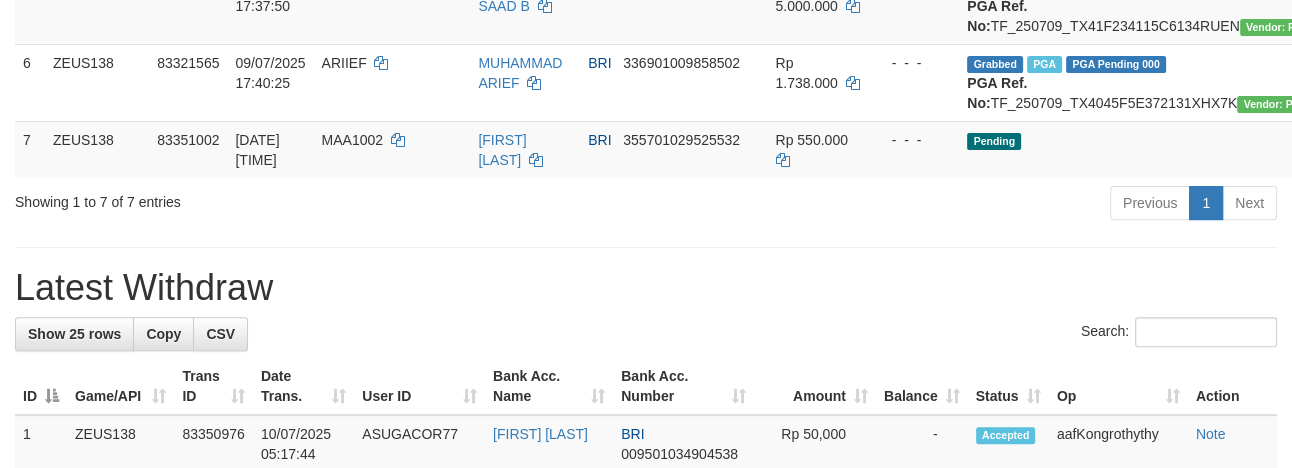 scroll, scrollTop: 641, scrollLeft: 0, axis: vertical 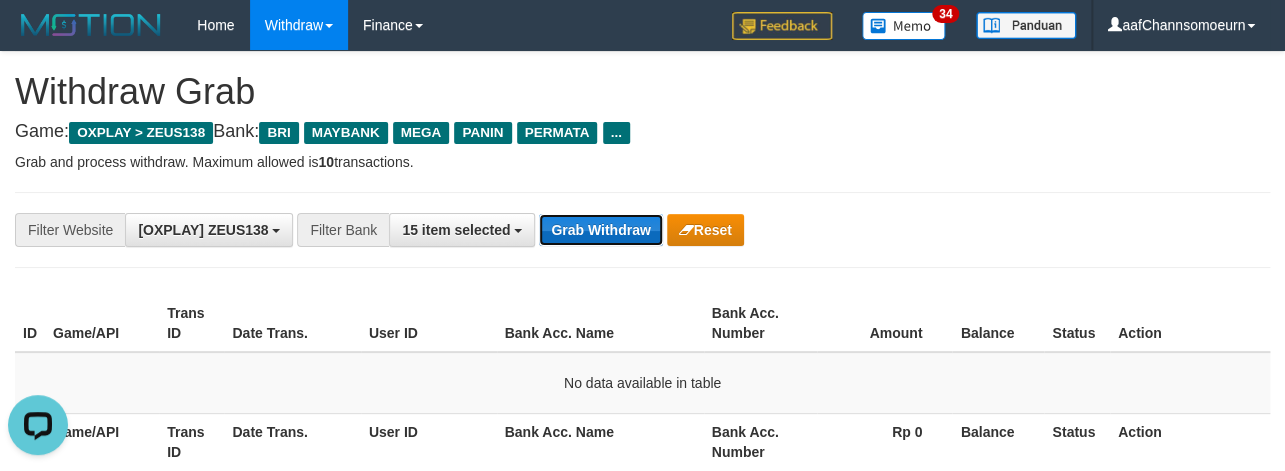 click on "Grab Withdraw" at bounding box center [600, 230] 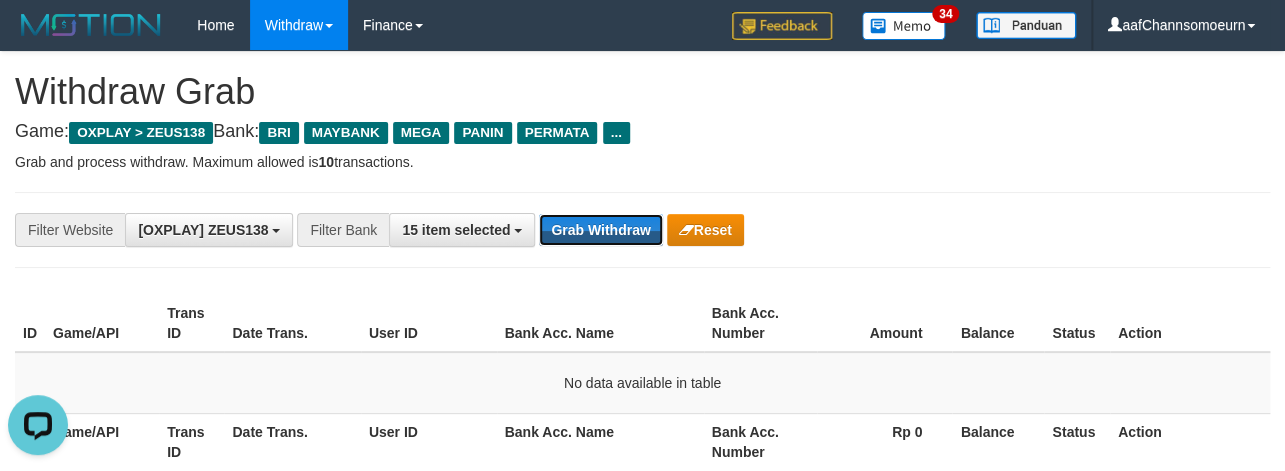 click on "Grab Withdraw" at bounding box center [600, 230] 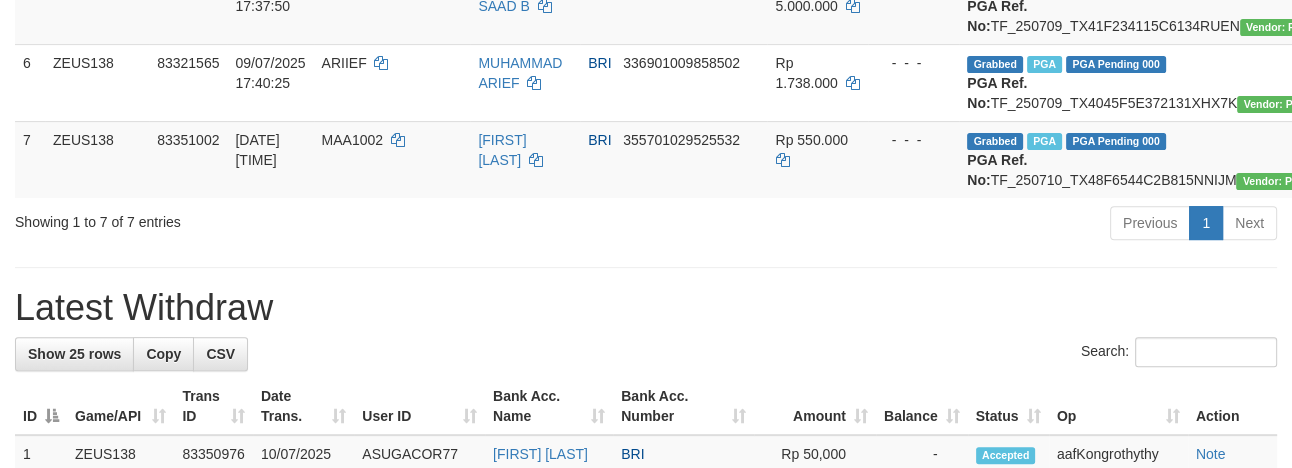 scroll, scrollTop: 641, scrollLeft: 0, axis: vertical 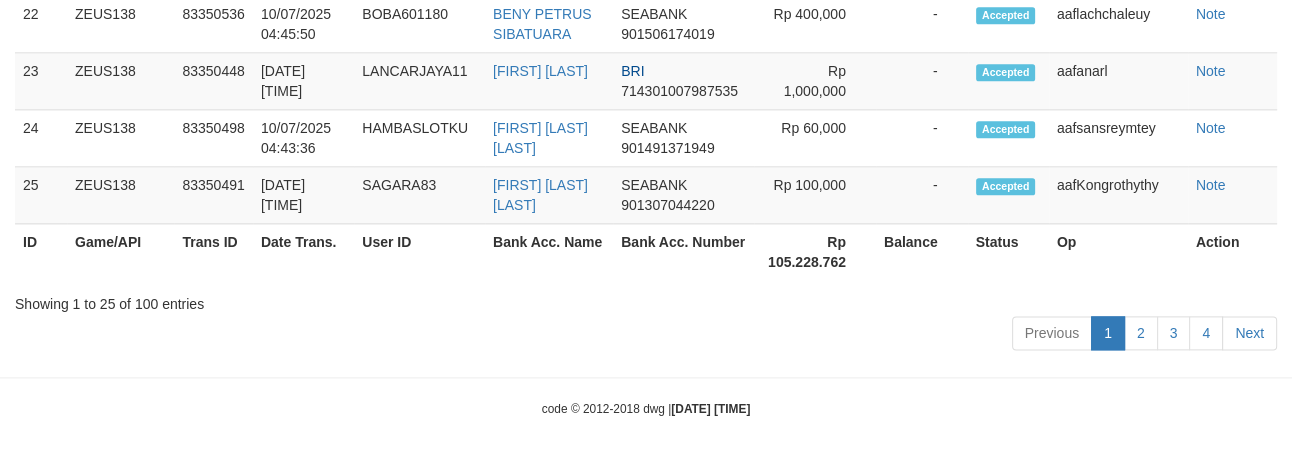 drag, startPoint x: 0, startPoint y: 0, endPoint x: 1032, endPoint y: 360, distance: 1092.9885 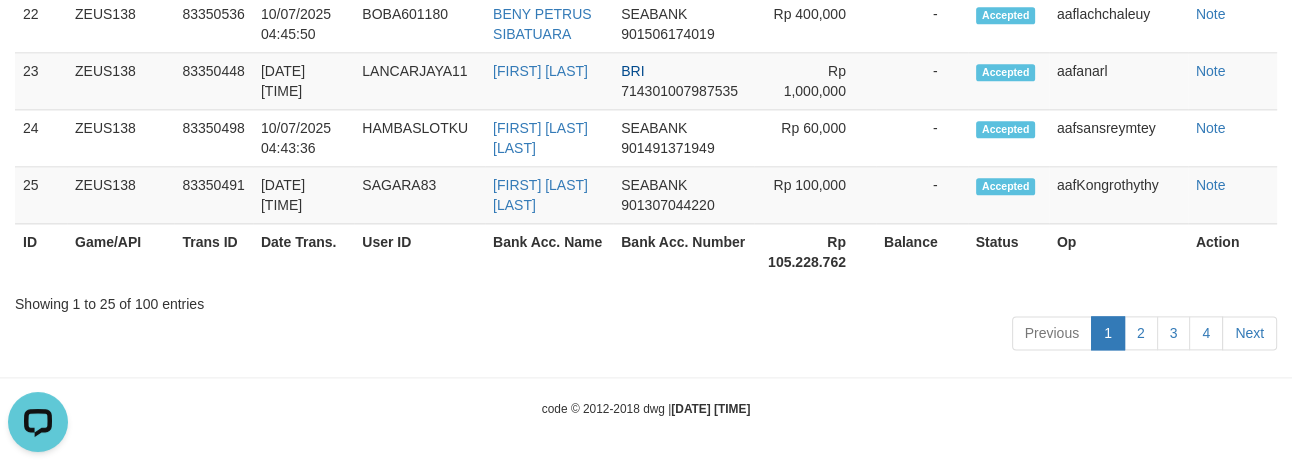 scroll, scrollTop: 0, scrollLeft: 0, axis: both 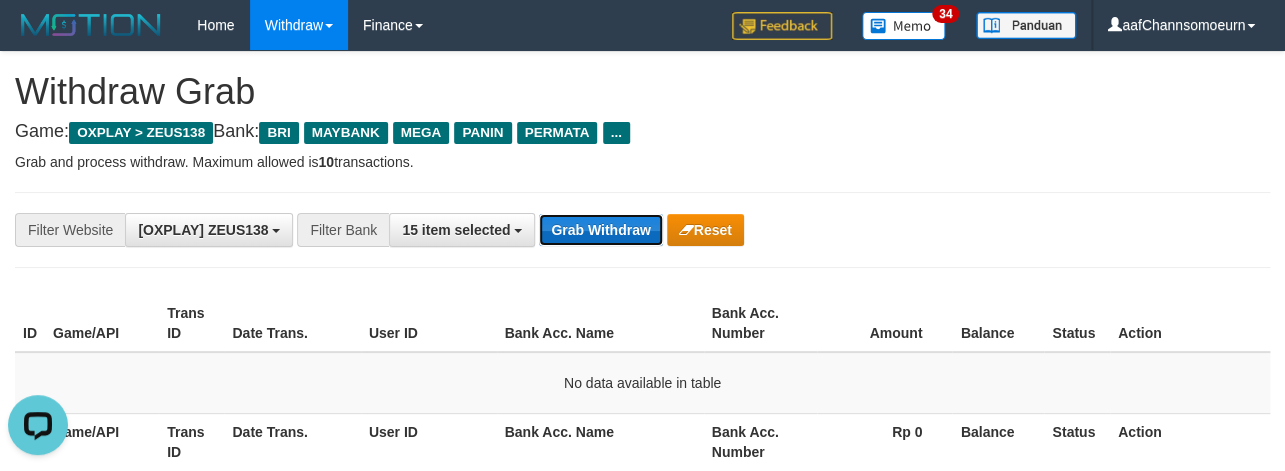 click on "Grab Withdraw" at bounding box center [600, 230] 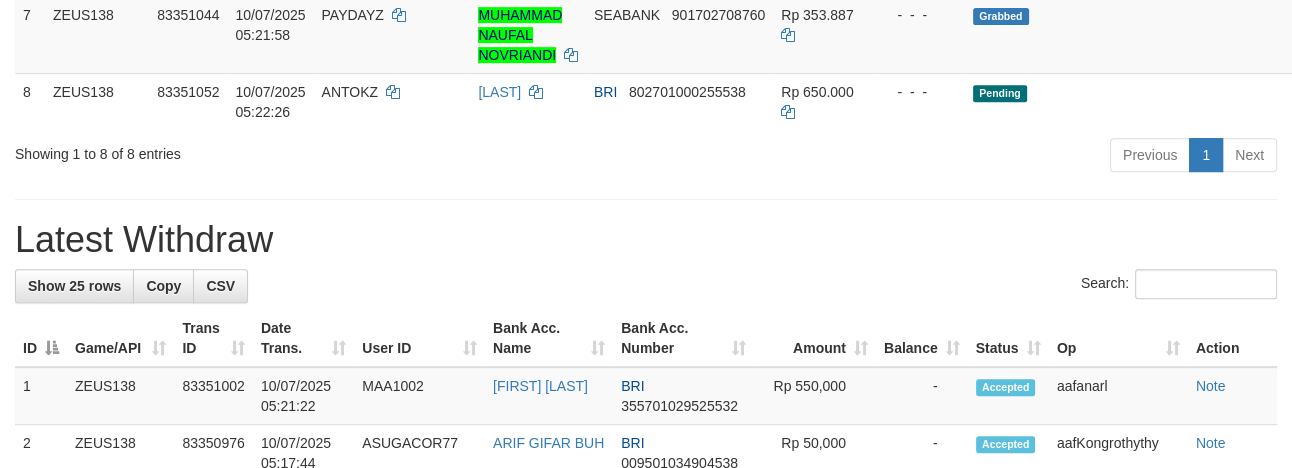 scroll, scrollTop: 766, scrollLeft: 0, axis: vertical 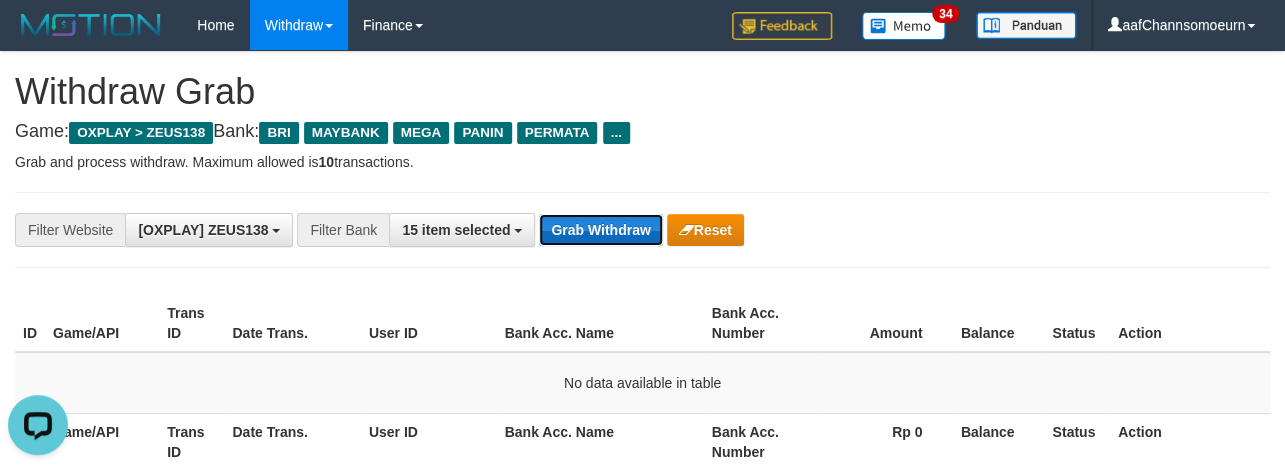 click on "Grab Withdraw" at bounding box center (600, 230) 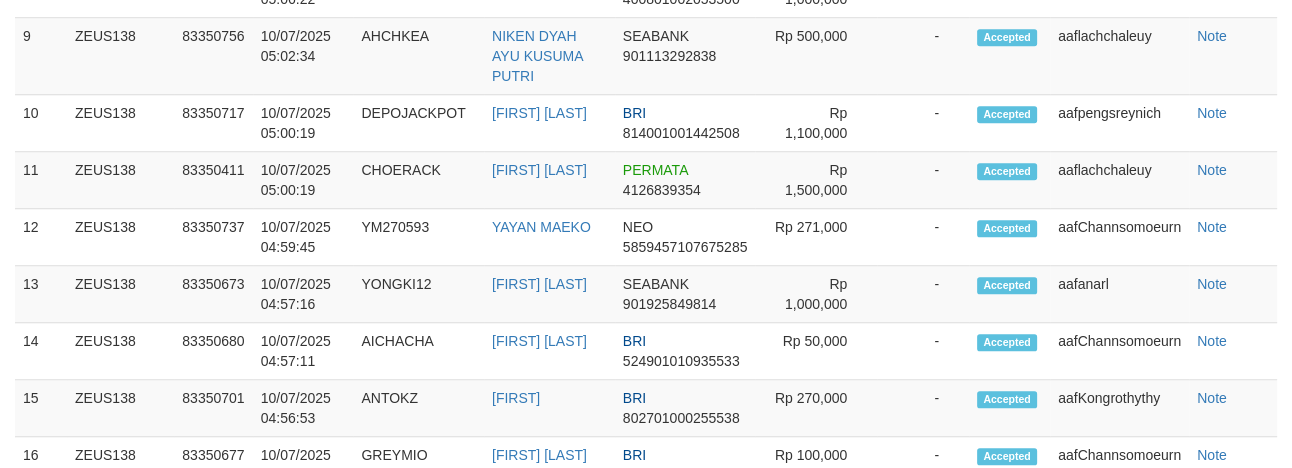 scroll, scrollTop: 1515, scrollLeft: 0, axis: vertical 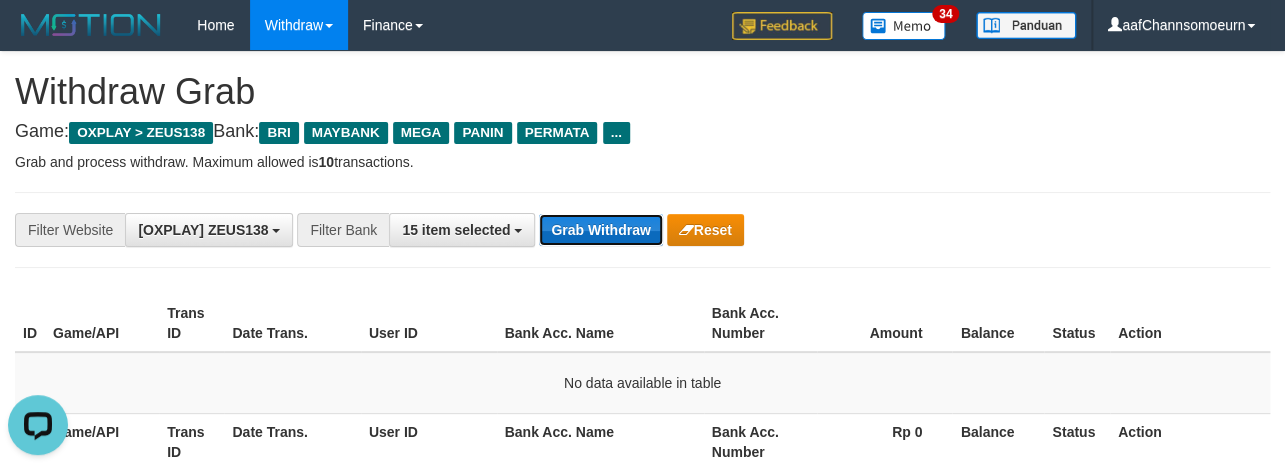 click on "Grab Withdraw" at bounding box center (600, 230) 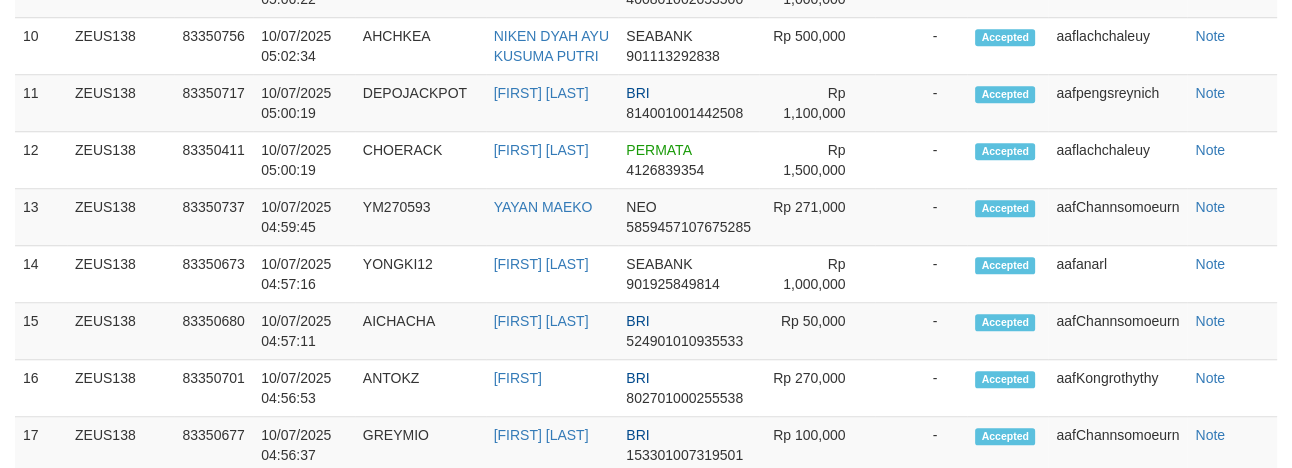scroll, scrollTop: 1515, scrollLeft: 0, axis: vertical 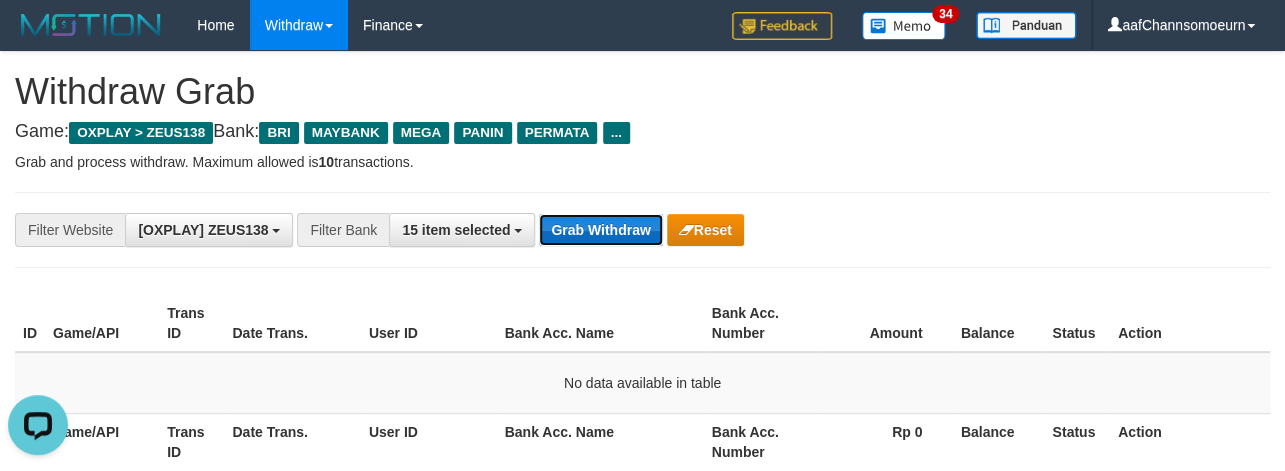 click on "Grab Withdraw" at bounding box center (600, 230) 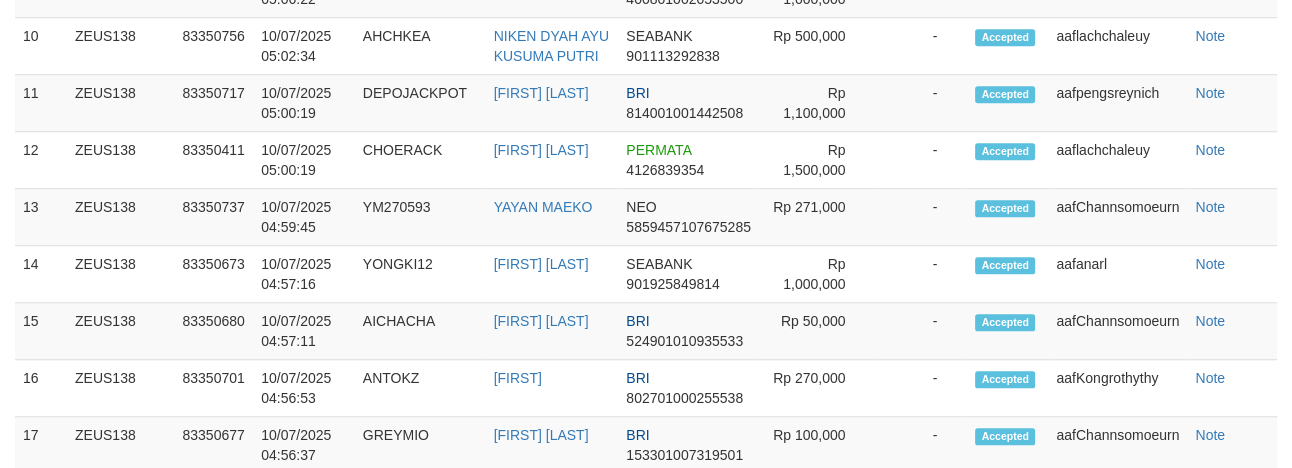 scroll, scrollTop: 1515, scrollLeft: 0, axis: vertical 